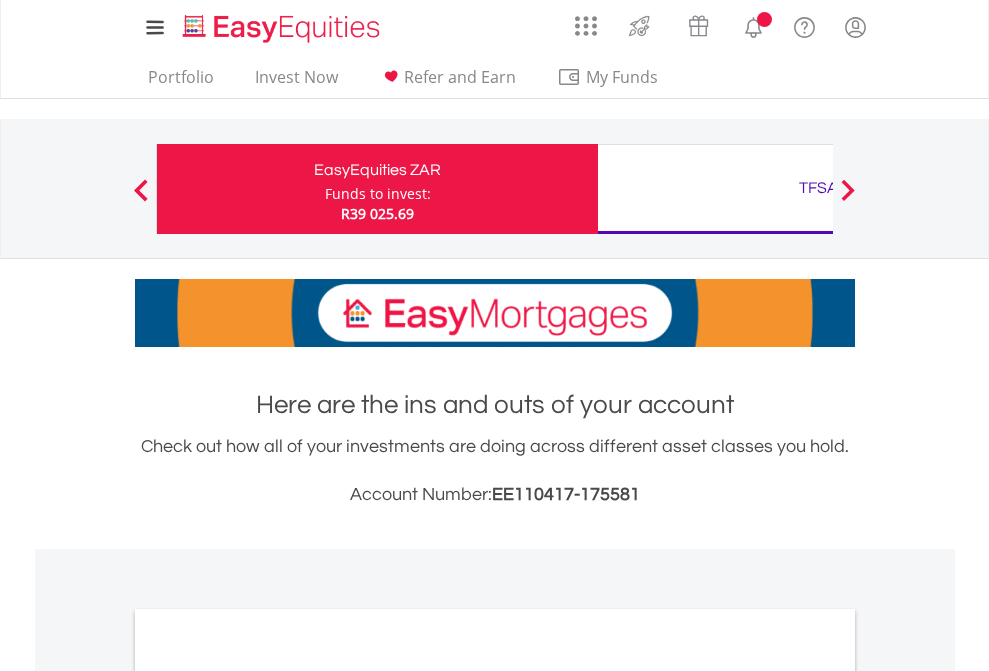 scroll, scrollTop: 0, scrollLeft: 0, axis: both 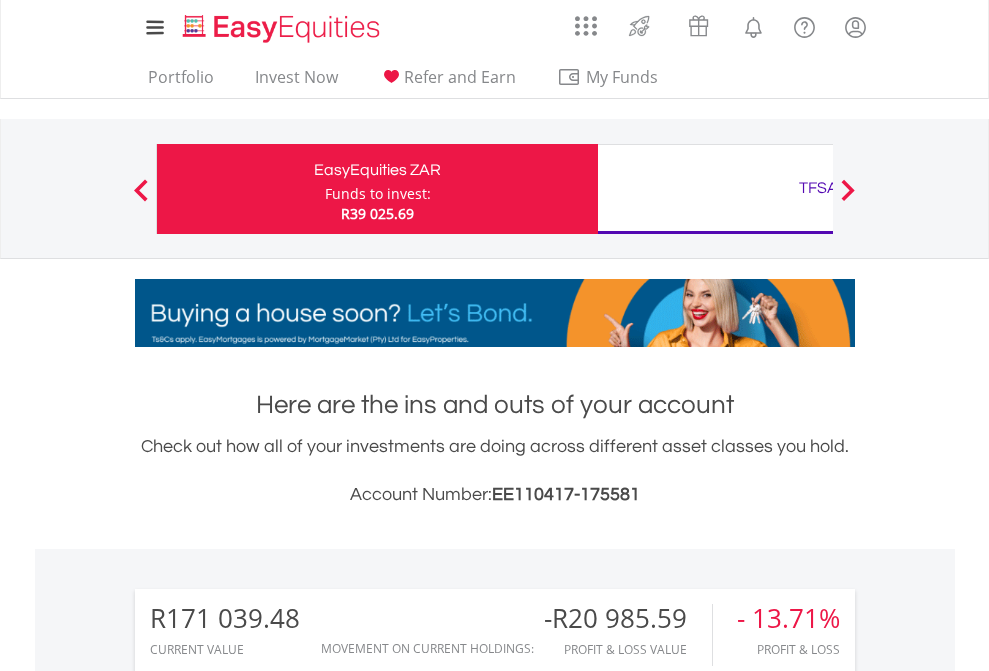 click on "Funds to invest:" at bounding box center (378, 194) 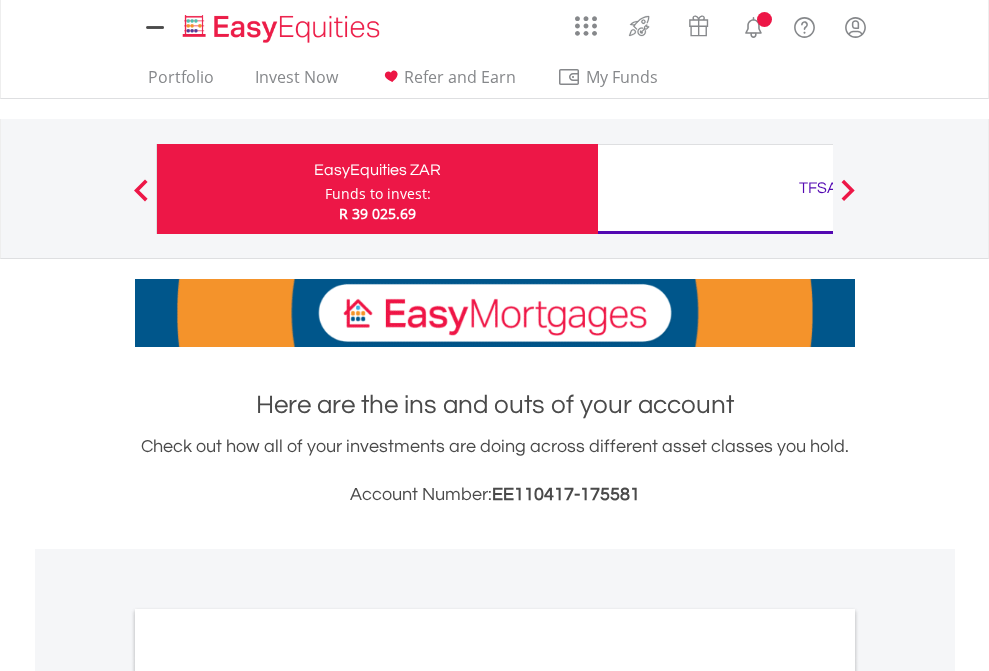 scroll, scrollTop: 0, scrollLeft: 0, axis: both 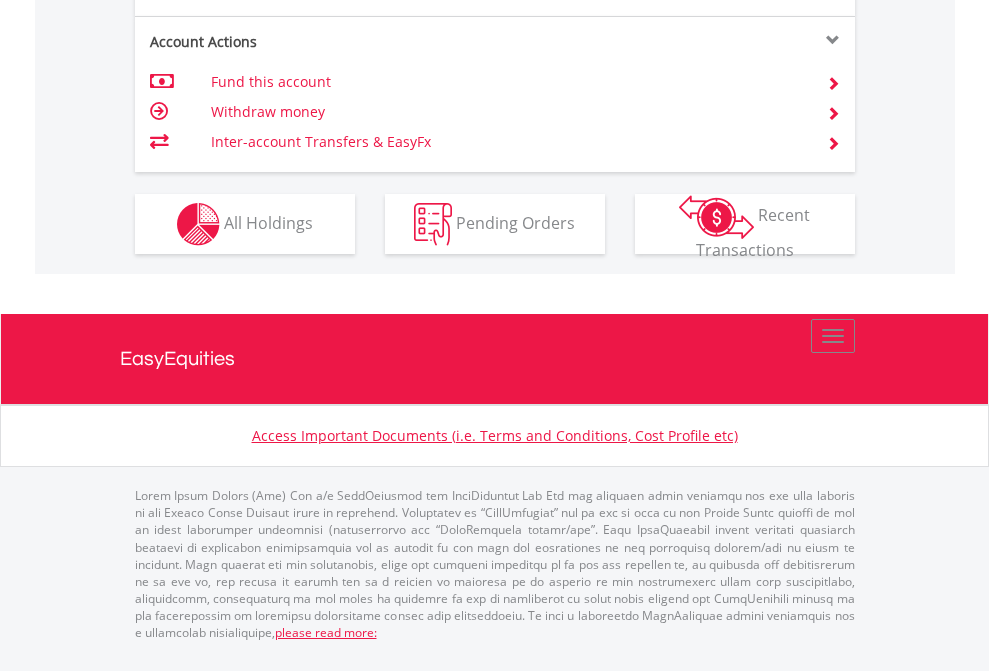 click on "Investment types" at bounding box center [706, -337] 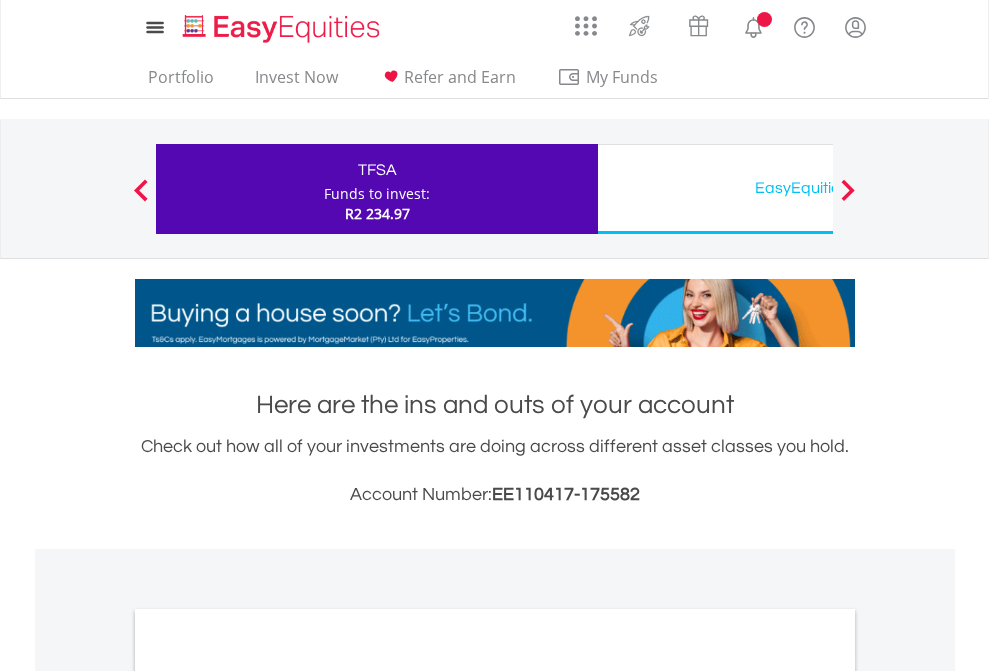 scroll, scrollTop: 0, scrollLeft: 0, axis: both 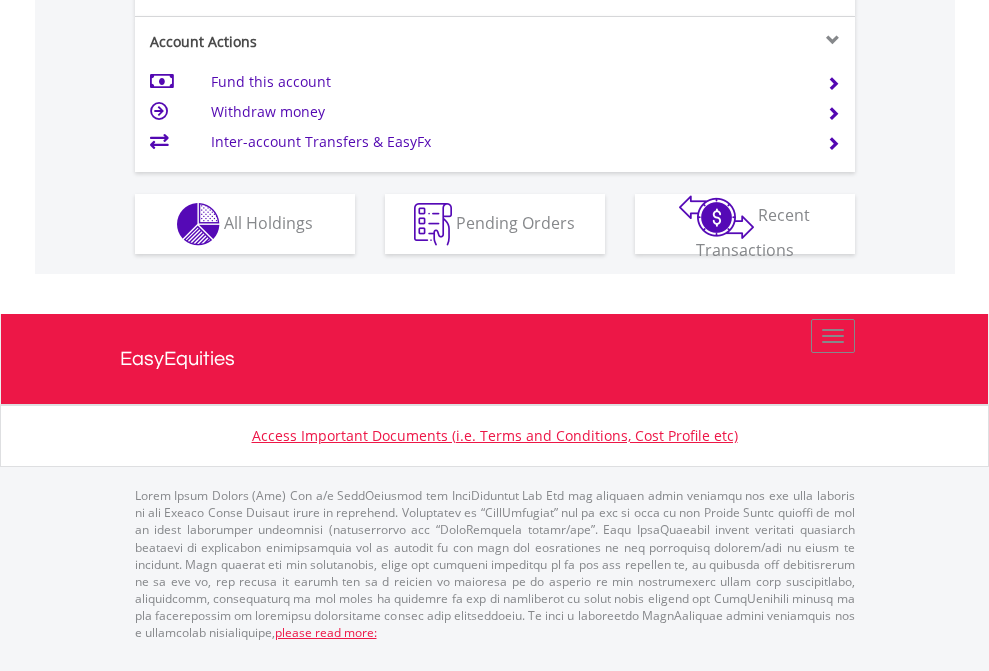 click on "Investment types" at bounding box center [706, -337] 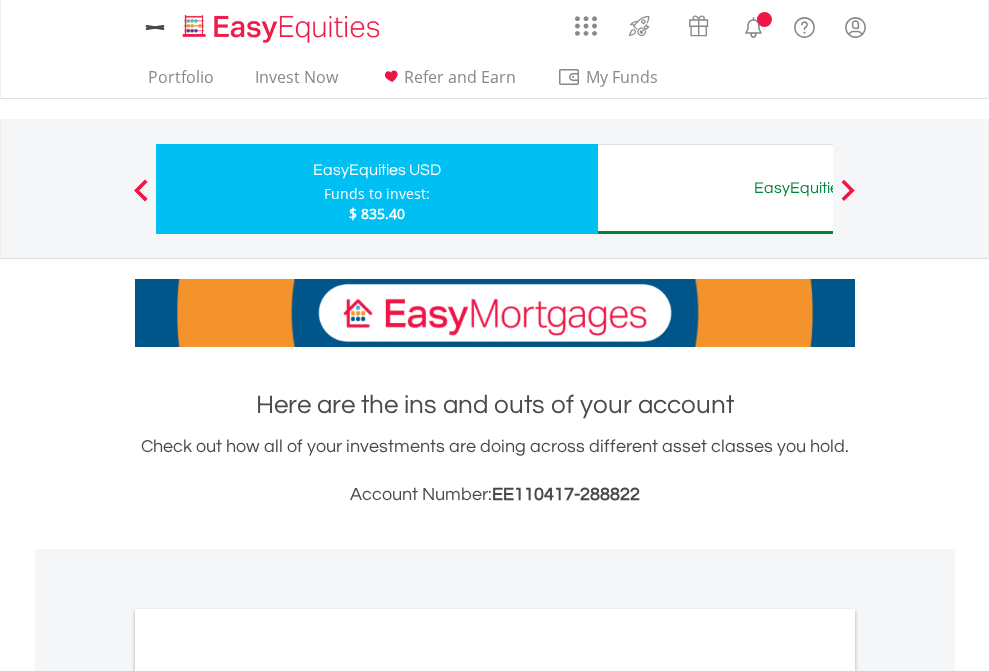 scroll, scrollTop: 0, scrollLeft: 0, axis: both 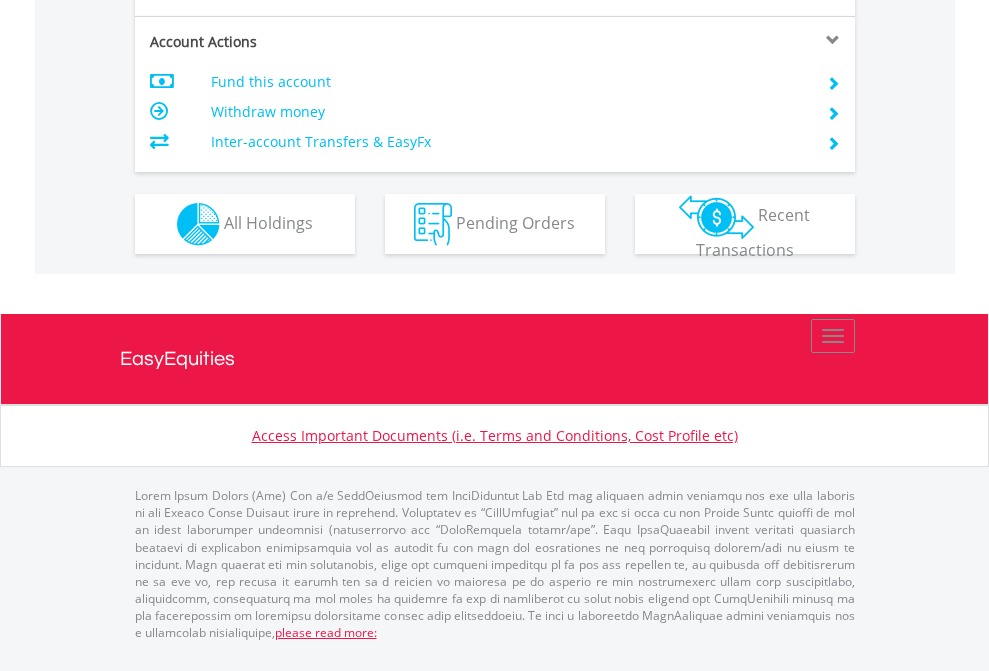 click on "Investment types" at bounding box center [706, -337] 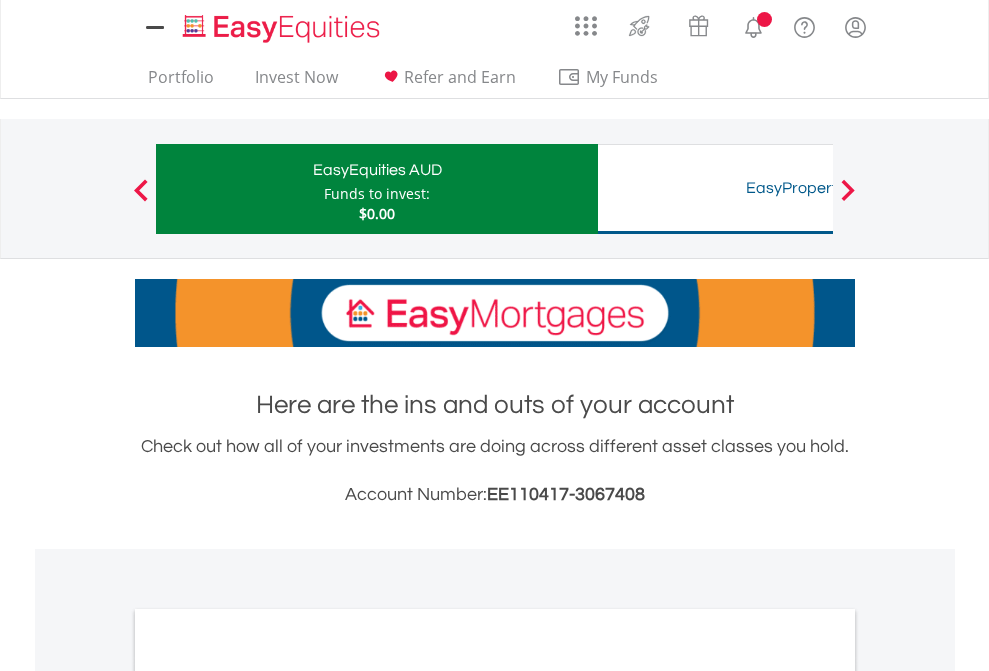 scroll, scrollTop: 0, scrollLeft: 0, axis: both 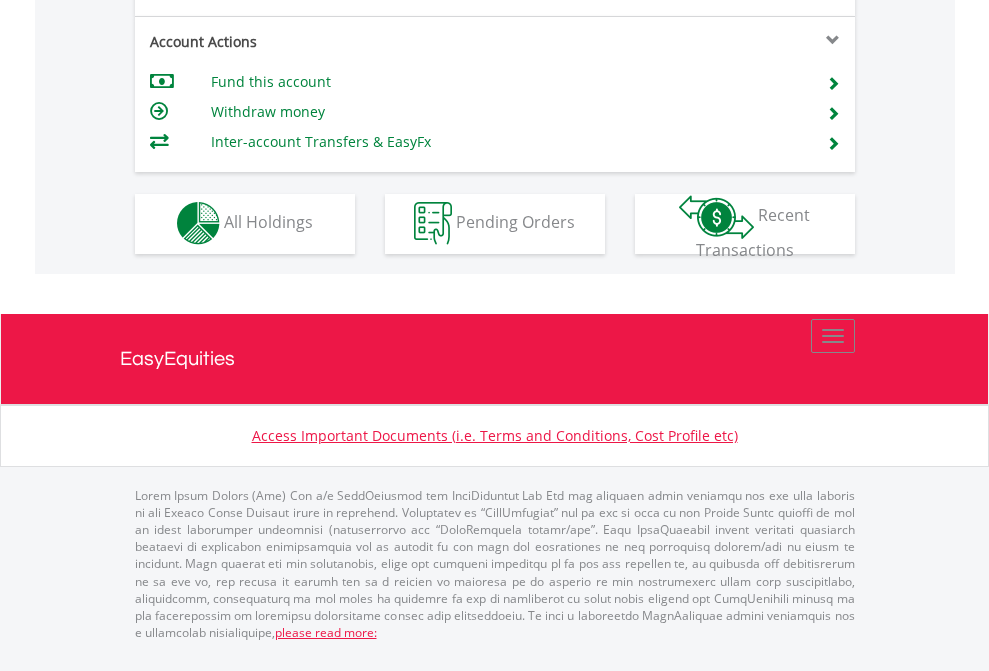 click on "Investment types" at bounding box center (706, -353) 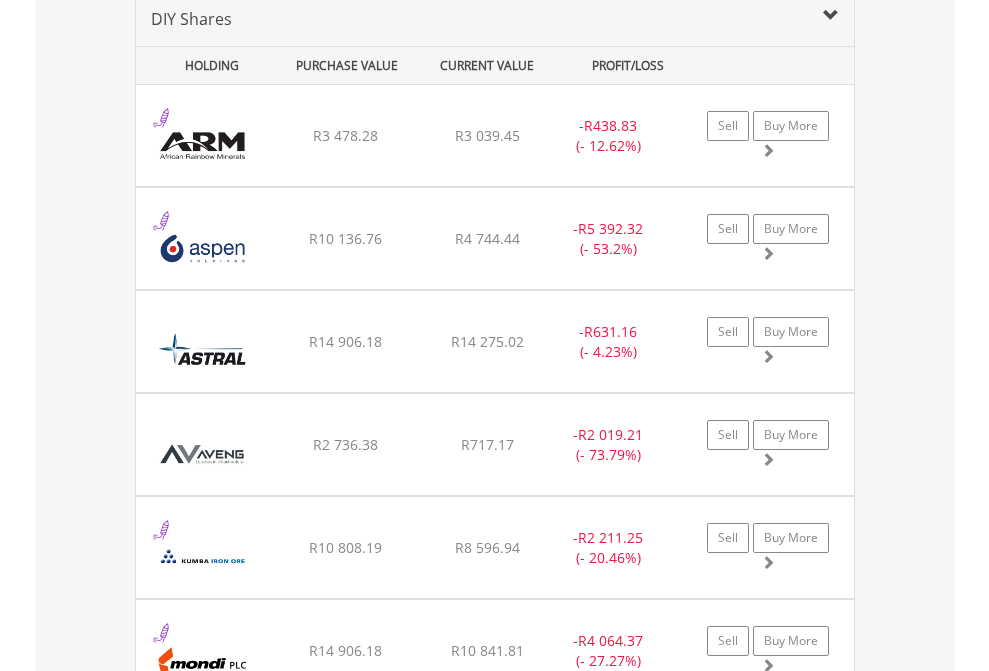 scroll, scrollTop: 1933, scrollLeft: 0, axis: vertical 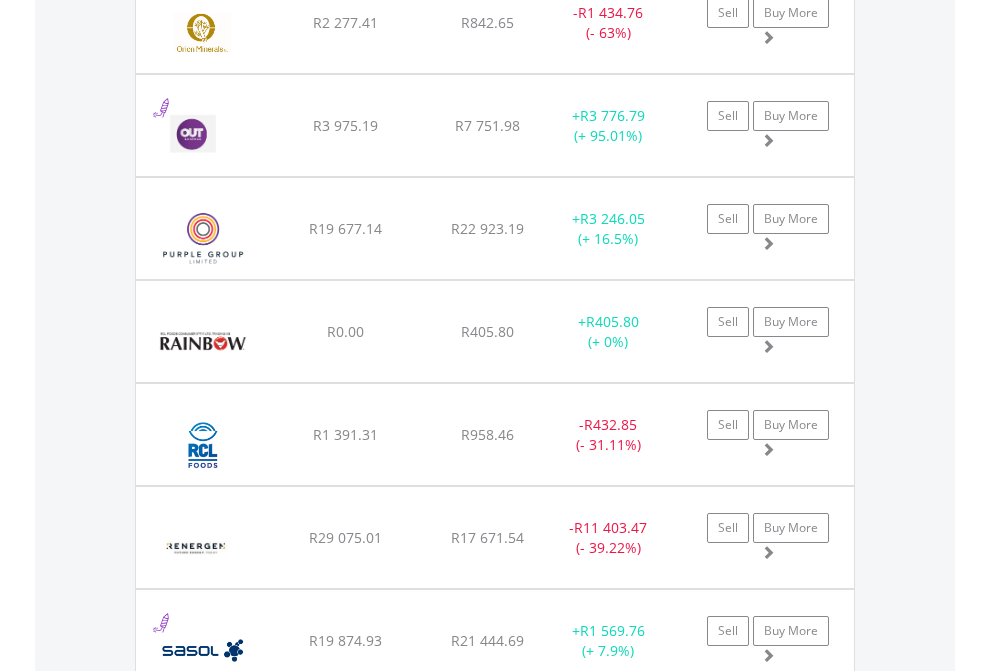 click on "TFSA" at bounding box center (818, -1745) 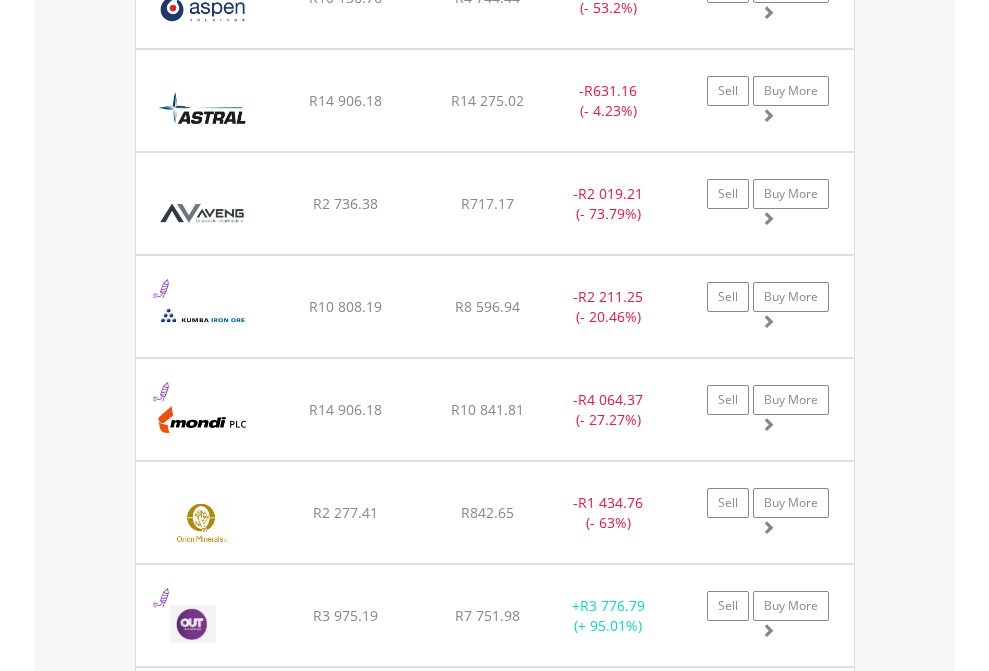 scroll, scrollTop: 144, scrollLeft: 0, axis: vertical 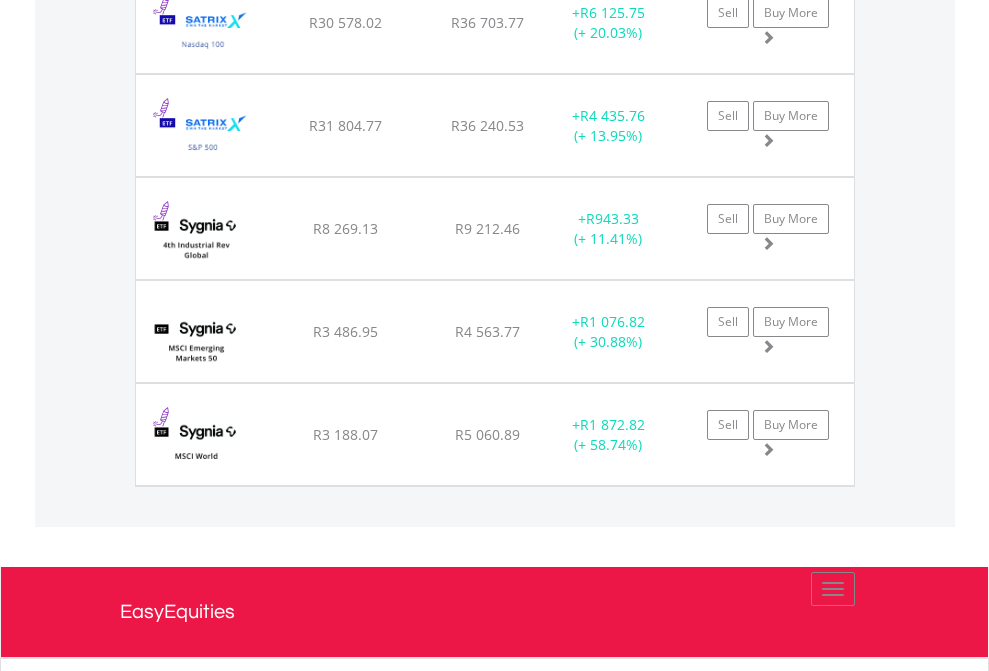 click on "EasyEquities USD" at bounding box center (818, -1745) 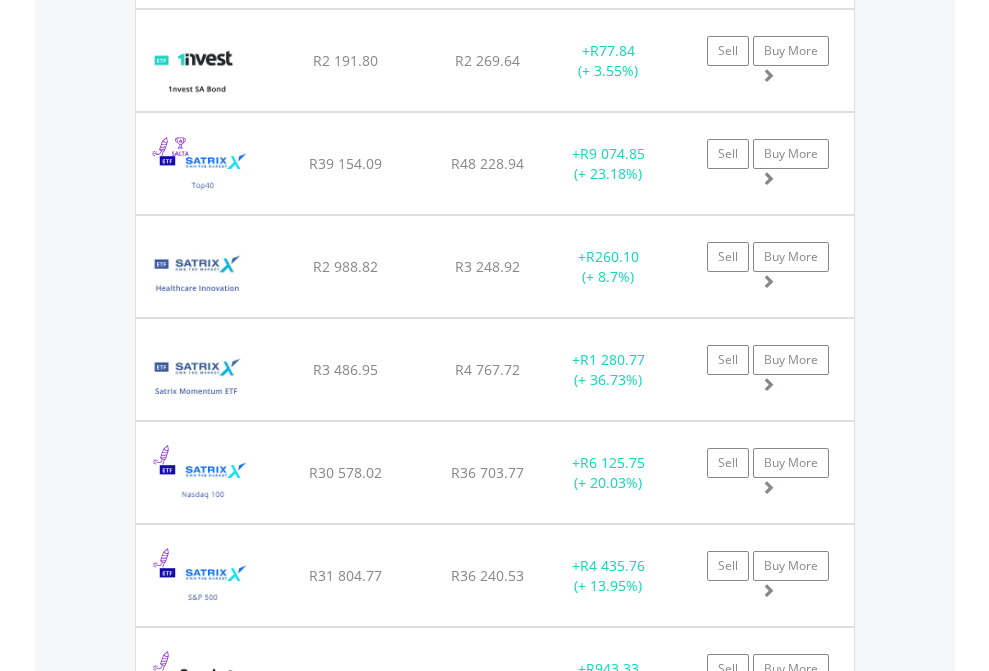scroll, scrollTop: 144, scrollLeft: 0, axis: vertical 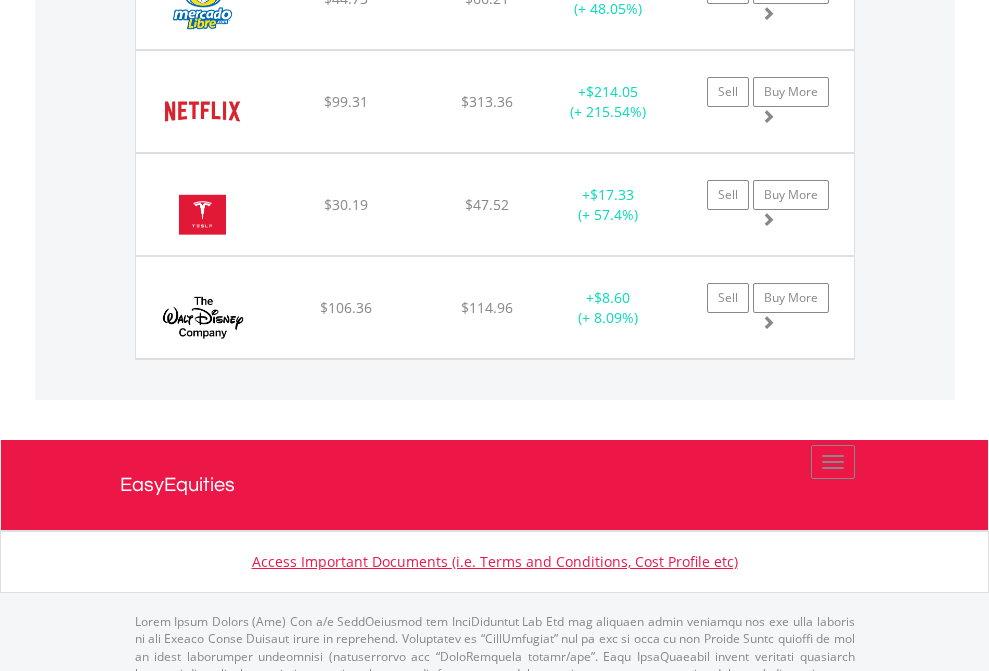 click on "EasyEquities AUD" at bounding box center [818, -2036] 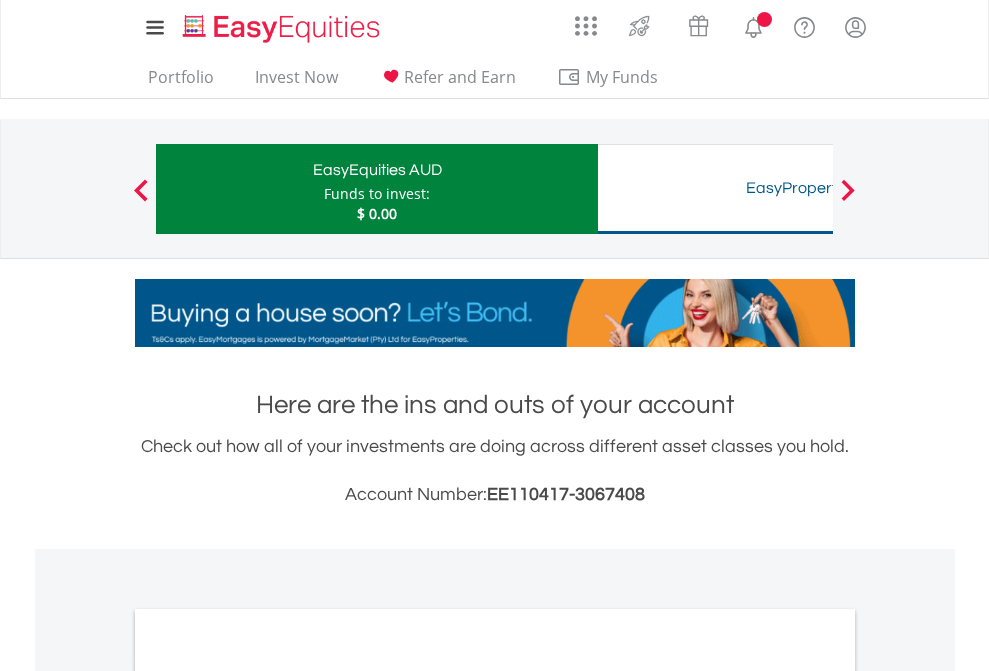 scroll, scrollTop: 1202, scrollLeft: 0, axis: vertical 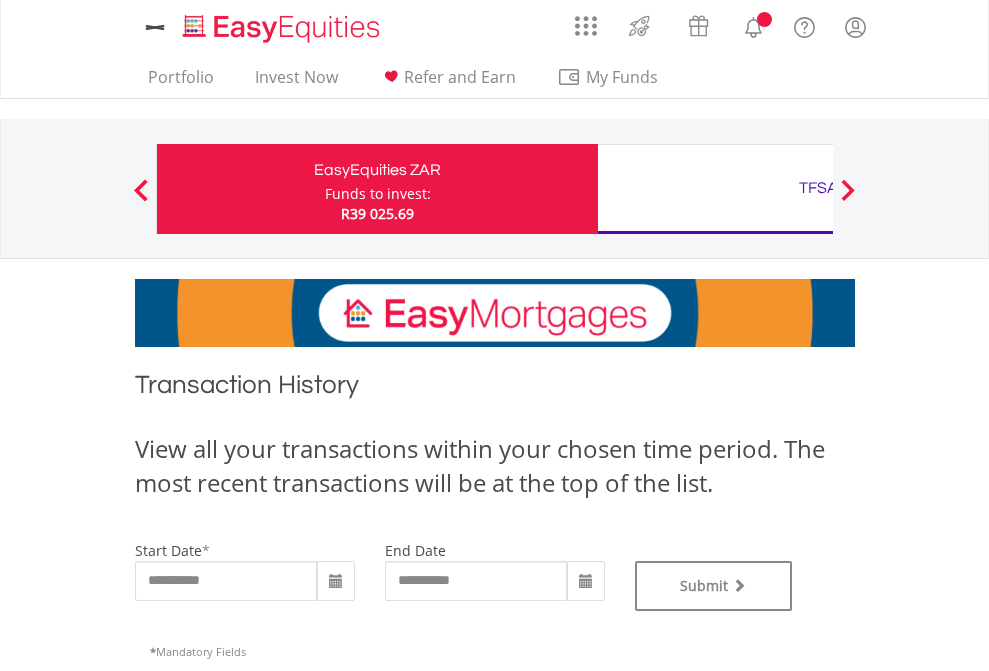 type on "**********" 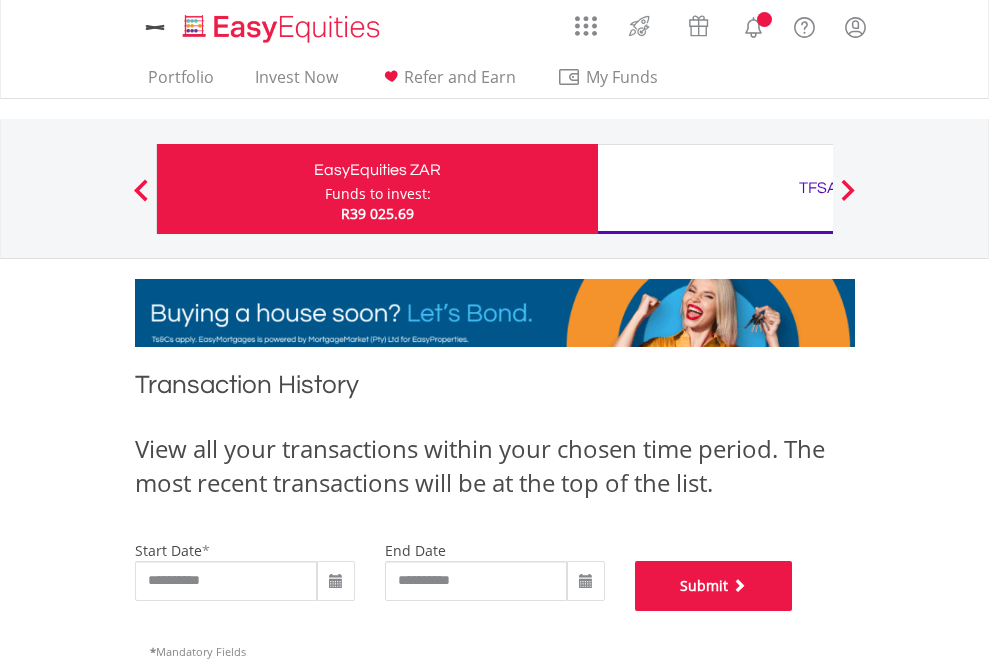 click on "Submit" at bounding box center [714, 586] 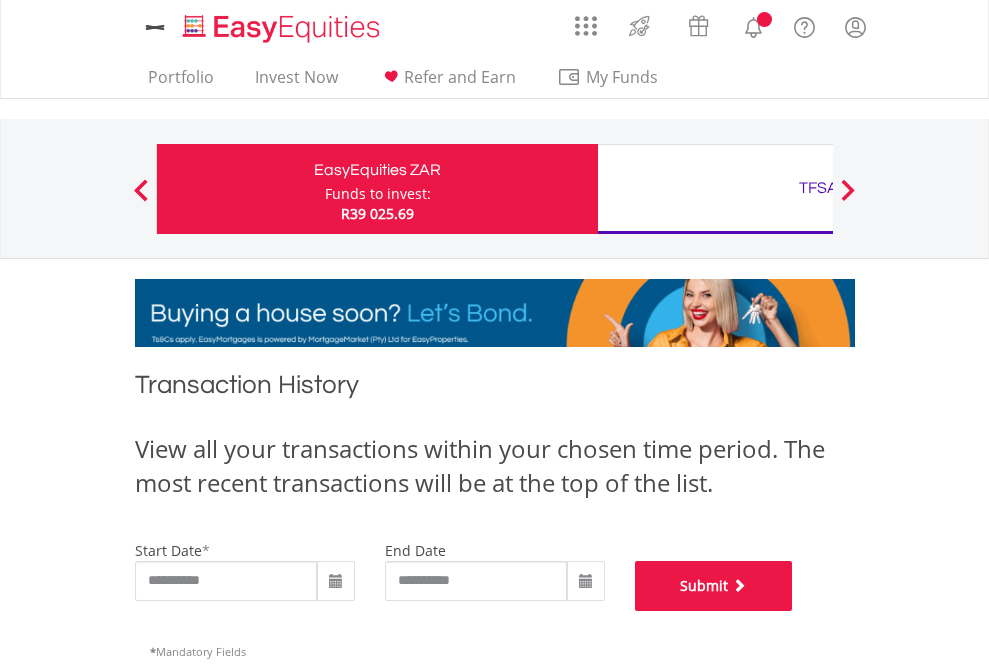 scroll, scrollTop: 811, scrollLeft: 0, axis: vertical 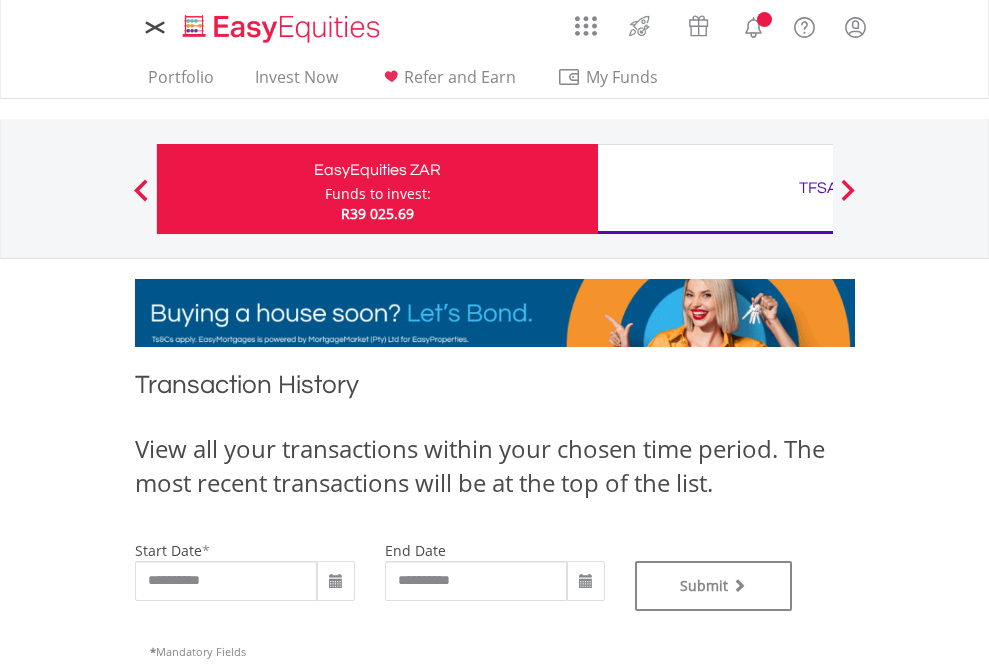 click on "TFSA" at bounding box center (818, 188) 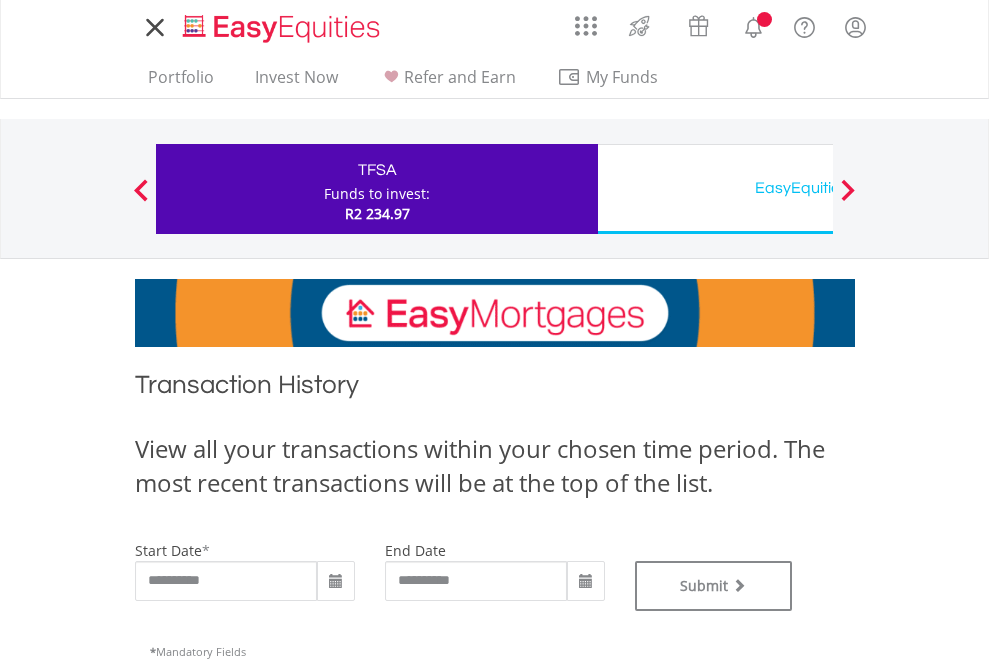 scroll, scrollTop: 0, scrollLeft: 0, axis: both 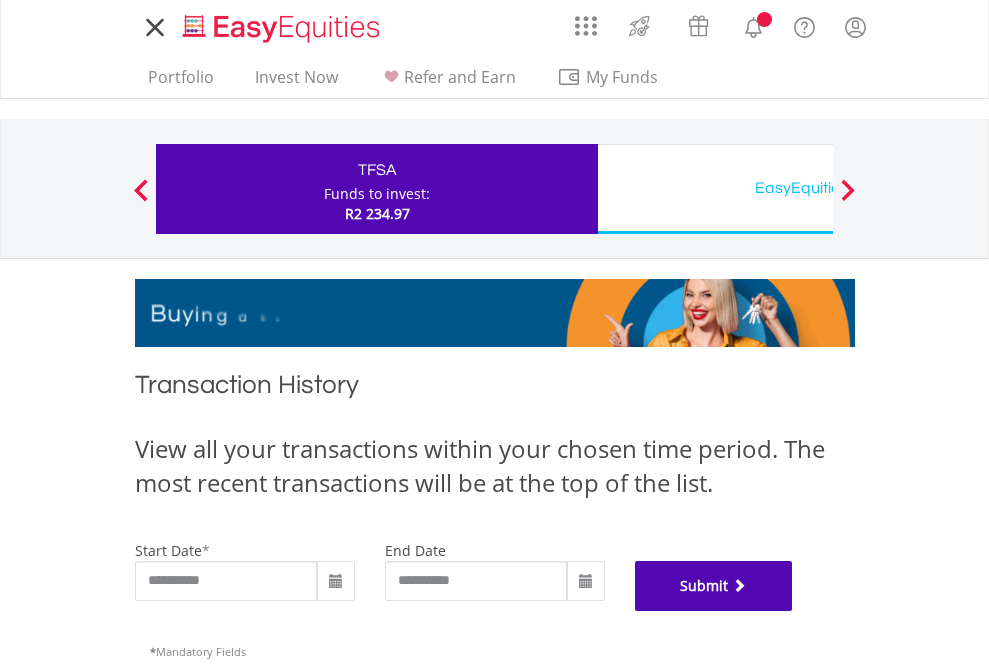 click on "Submit" at bounding box center [714, 586] 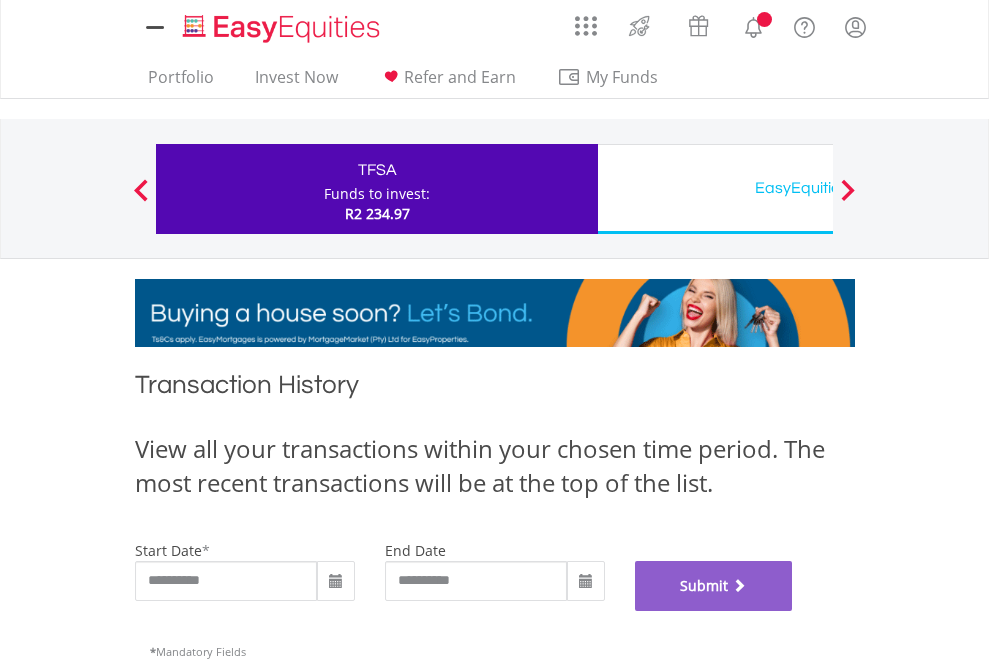 scroll, scrollTop: 811, scrollLeft: 0, axis: vertical 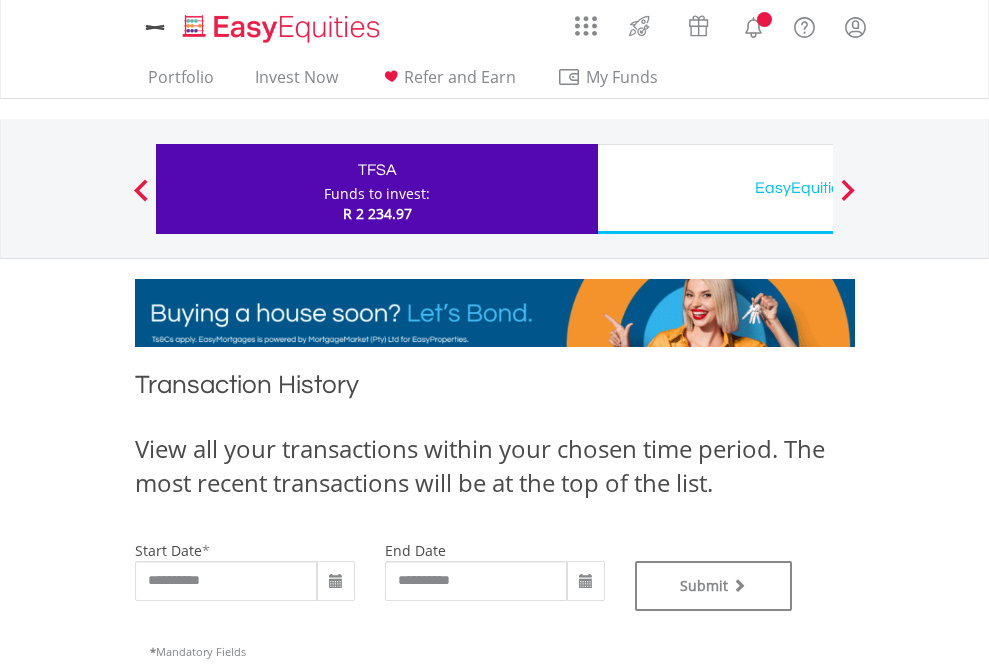 click on "EasyEquities USD" at bounding box center [818, 188] 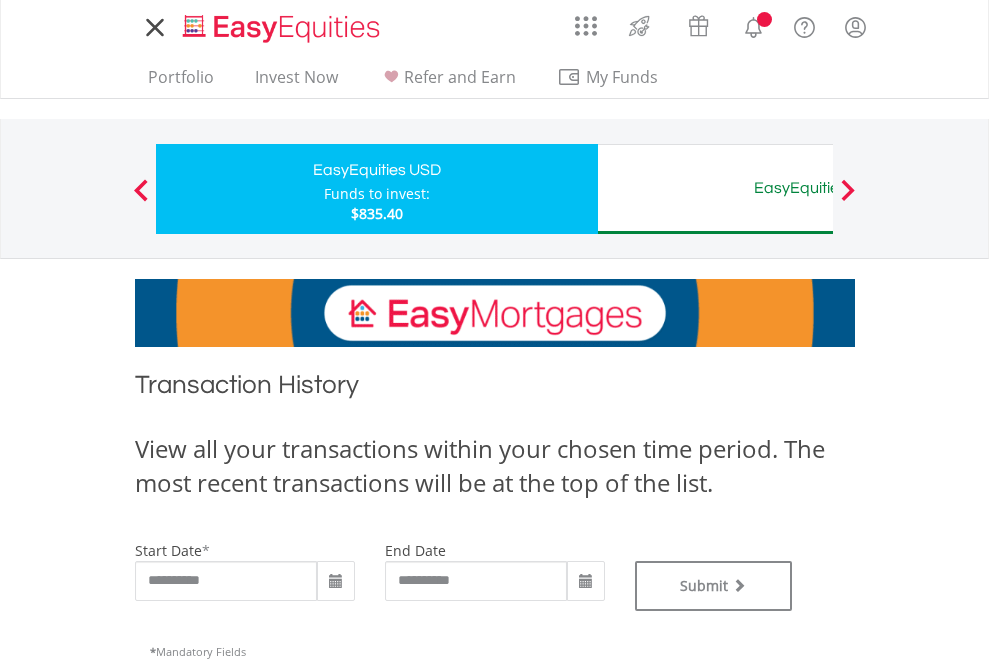 scroll, scrollTop: 0, scrollLeft: 0, axis: both 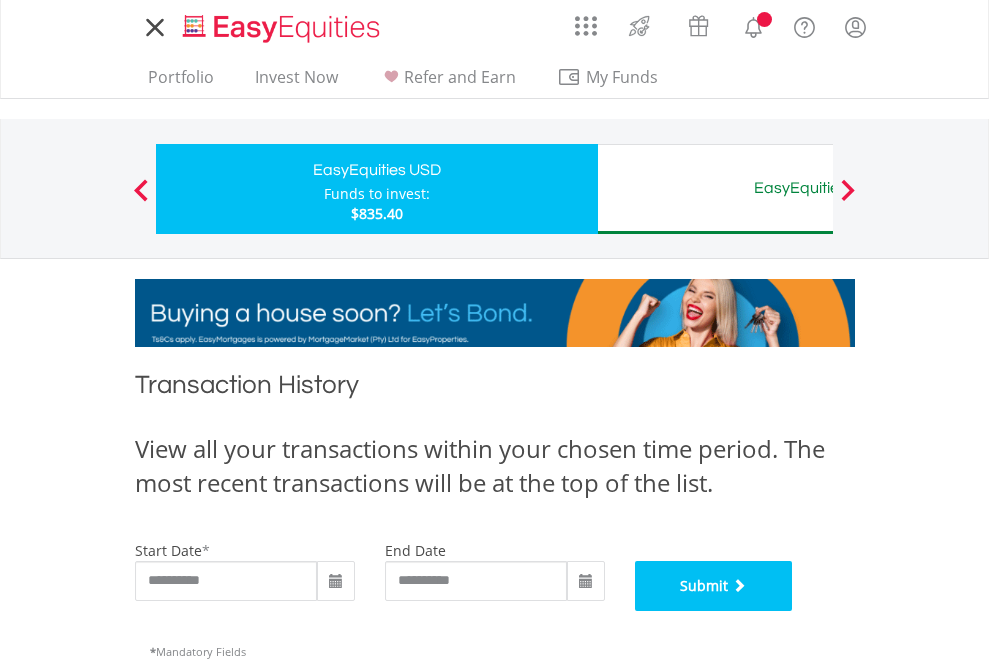 click on "Submit" at bounding box center [714, 586] 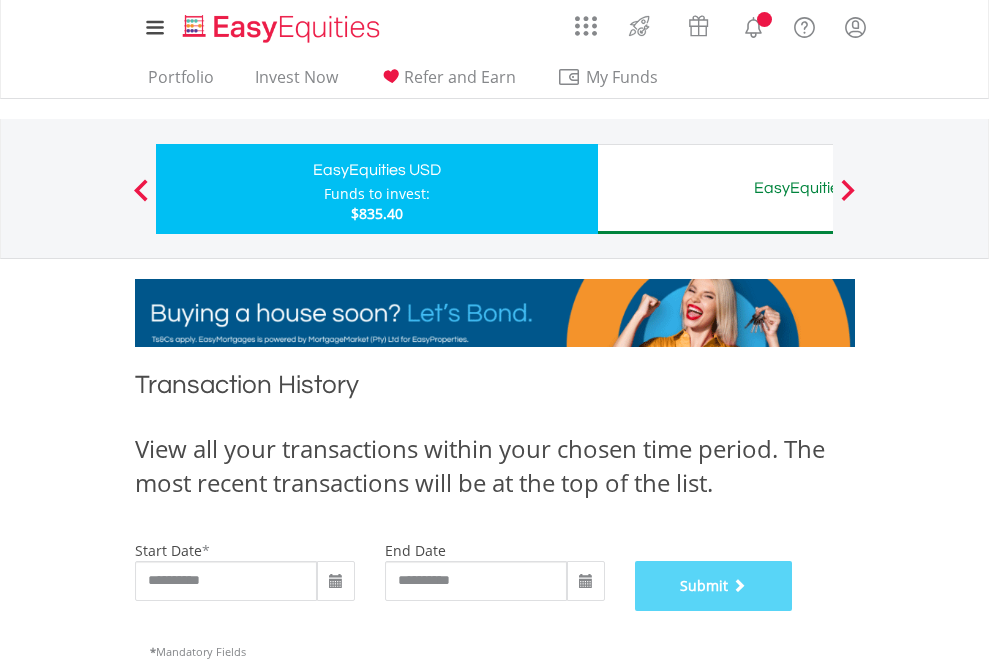 scroll, scrollTop: 811, scrollLeft: 0, axis: vertical 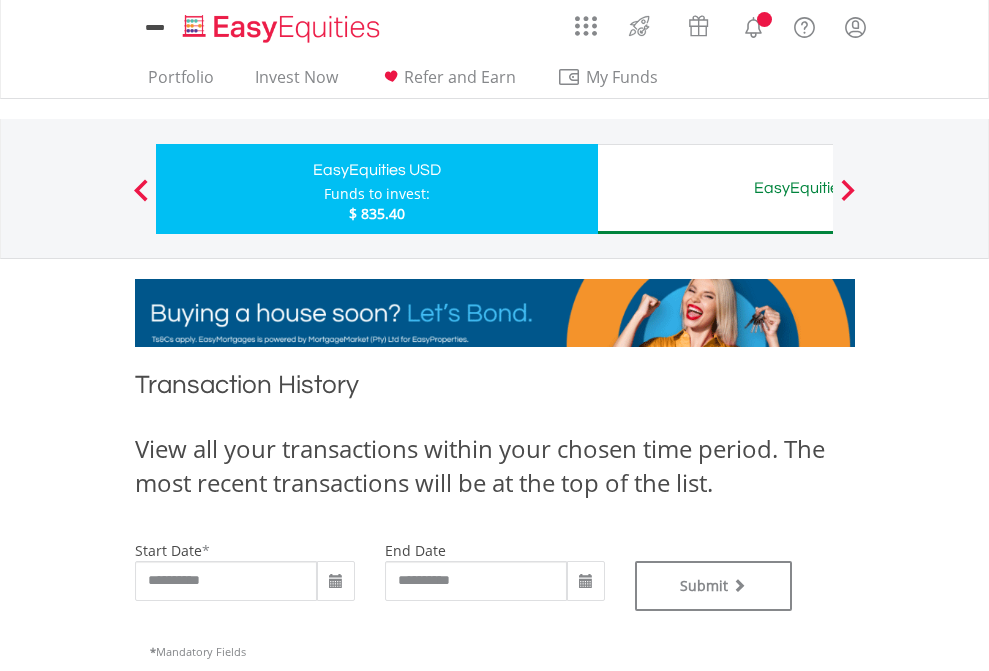 click on "EasyEquities AUD" at bounding box center (818, 188) 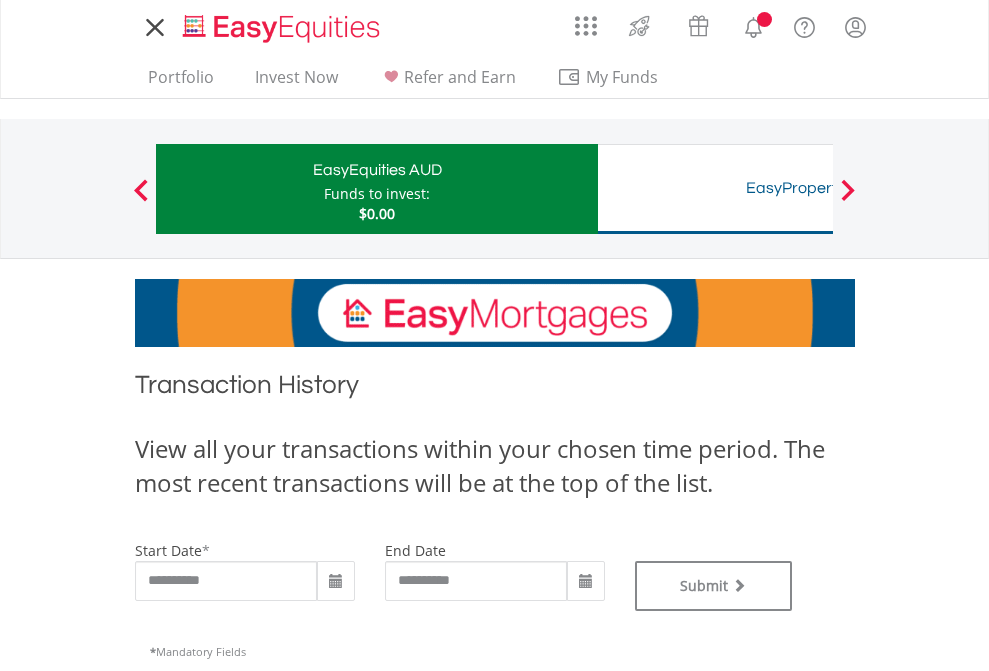 scroll, scrollTop: 0, scrollLeft: 0, axis: both 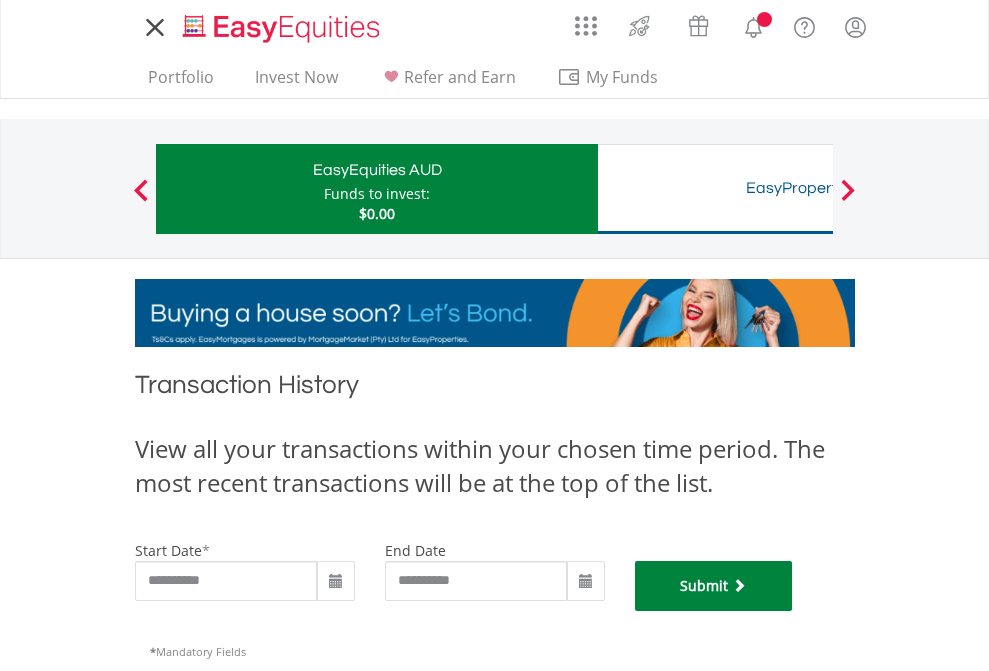 click on "Submit" at bounding box center [714, 586] 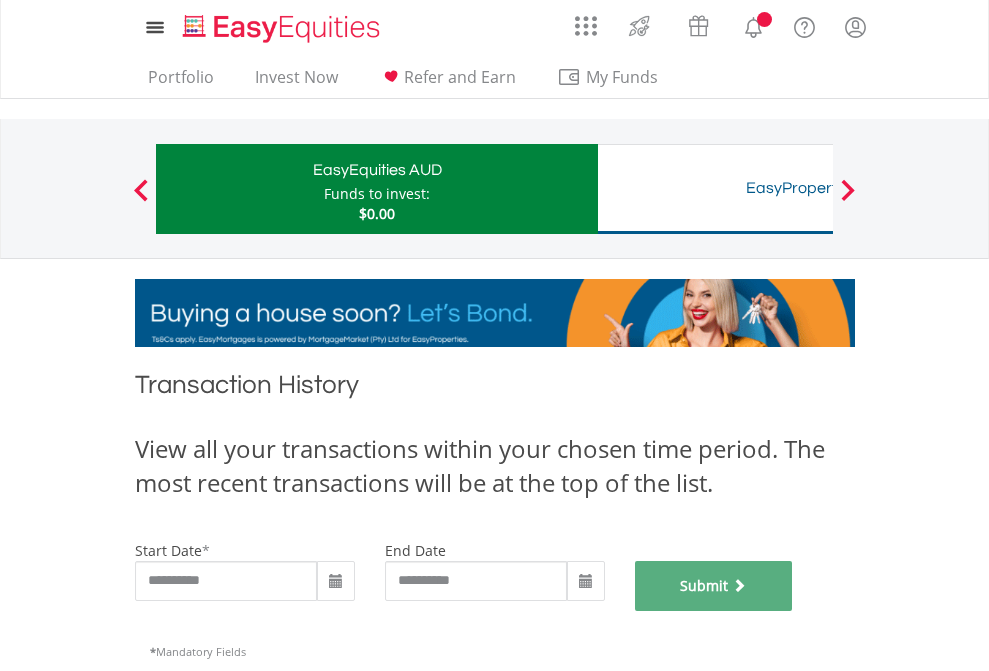 scroll, scrollTop: 811, scrollLeft: 0, axis: vertical 